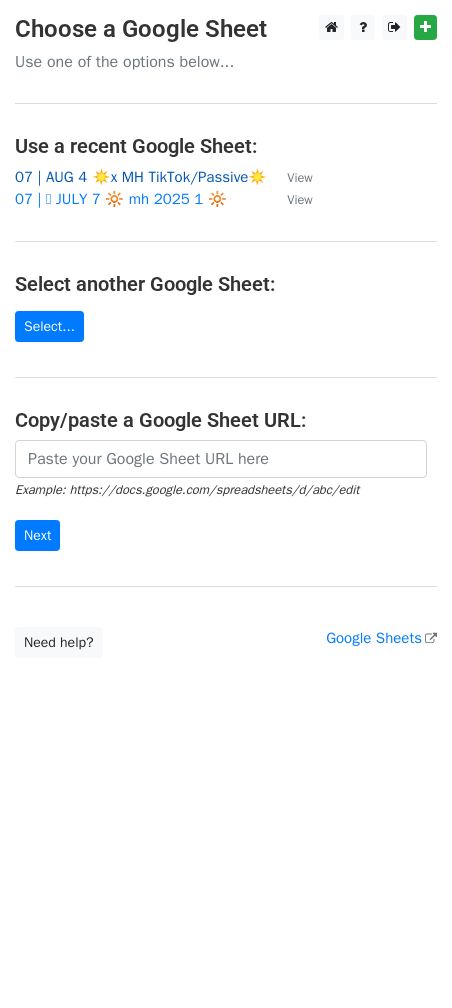 scroll, scrollTop: 0, scrollLeft: 0, axis: both 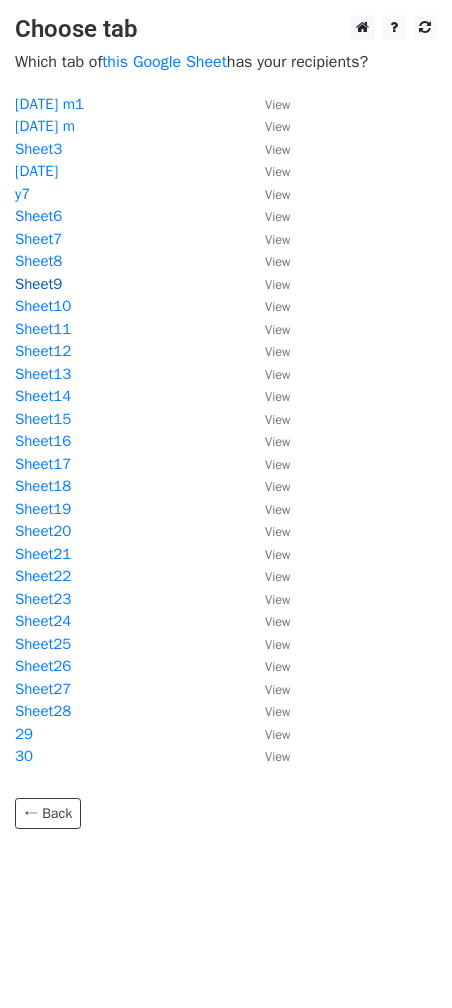 click on "Sheet9" at bounding box center [38, 284] 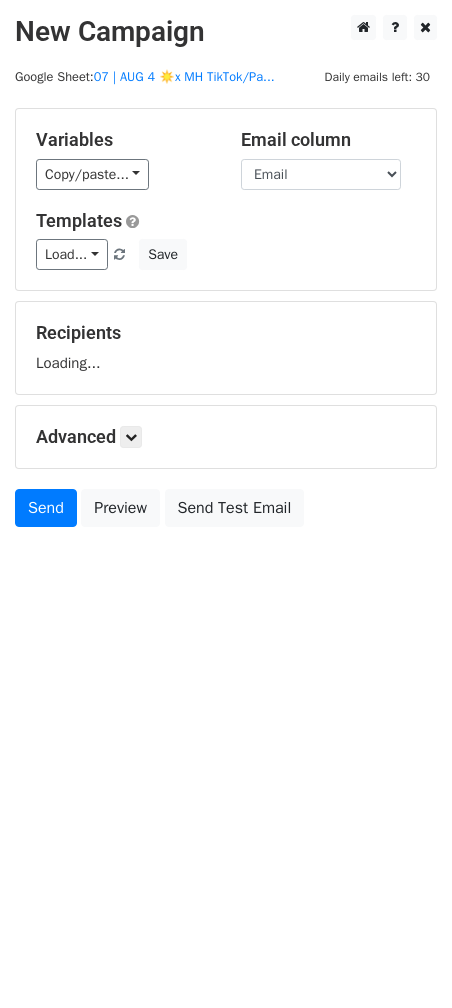 scroll, scrollTop: 0, scrollLeft: 0, axis: both 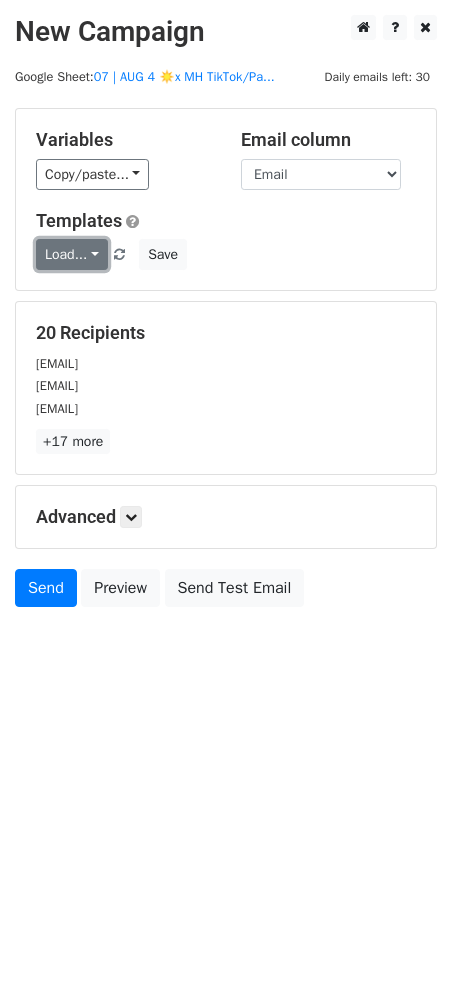 click on "Load..." at bounding box center (72, 254) 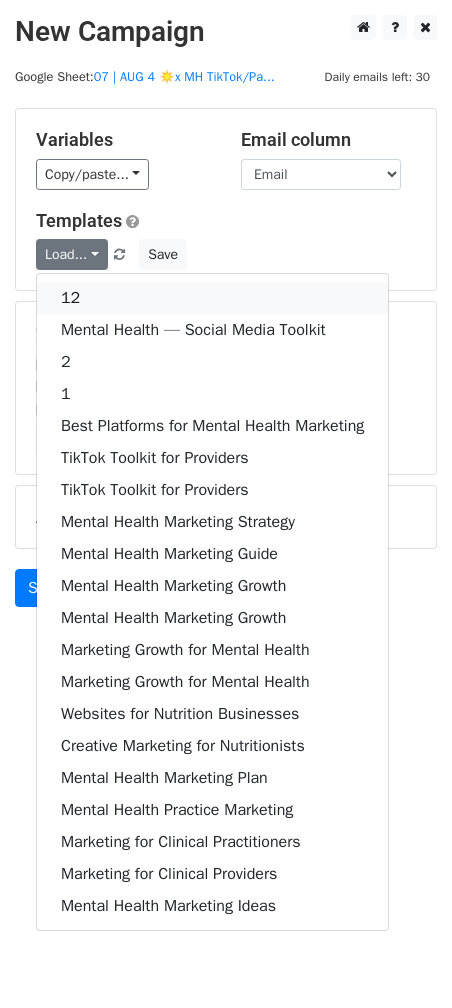click on "12" at bounding box center [212, 298] 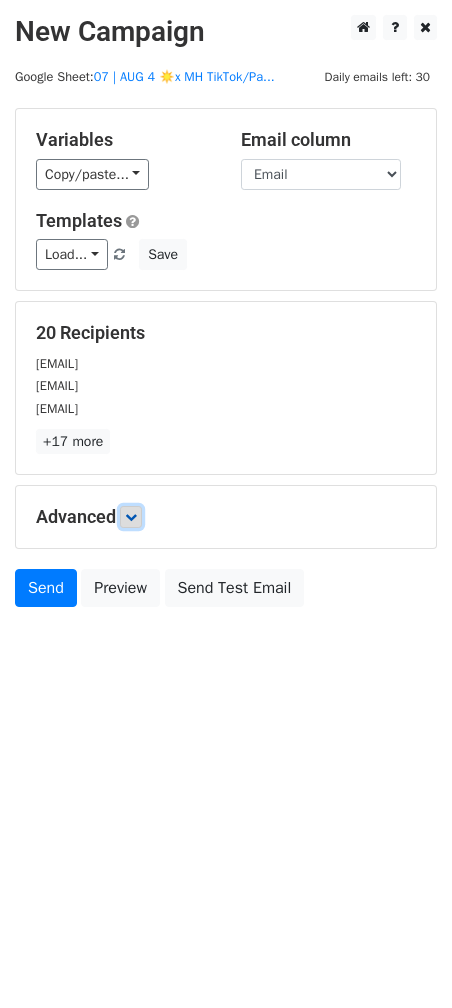 click at bounding box center [131, 517] 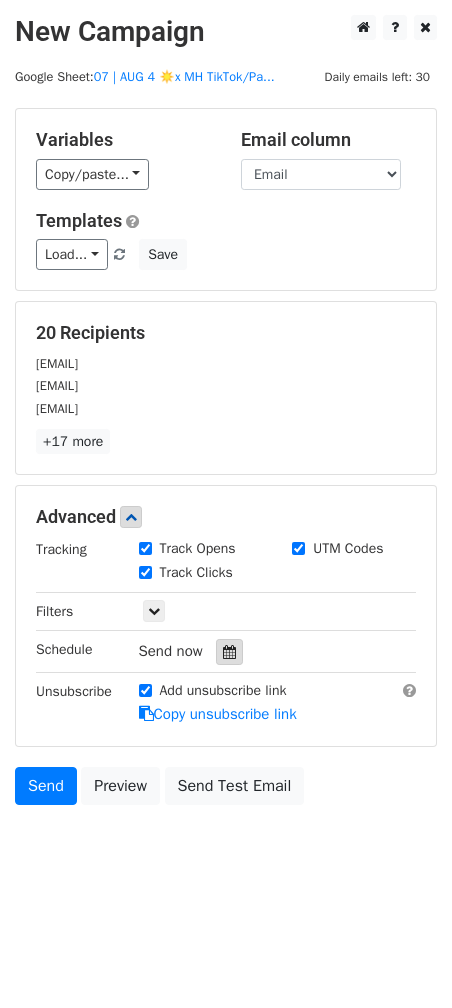 click at bounding box center (229, 652) 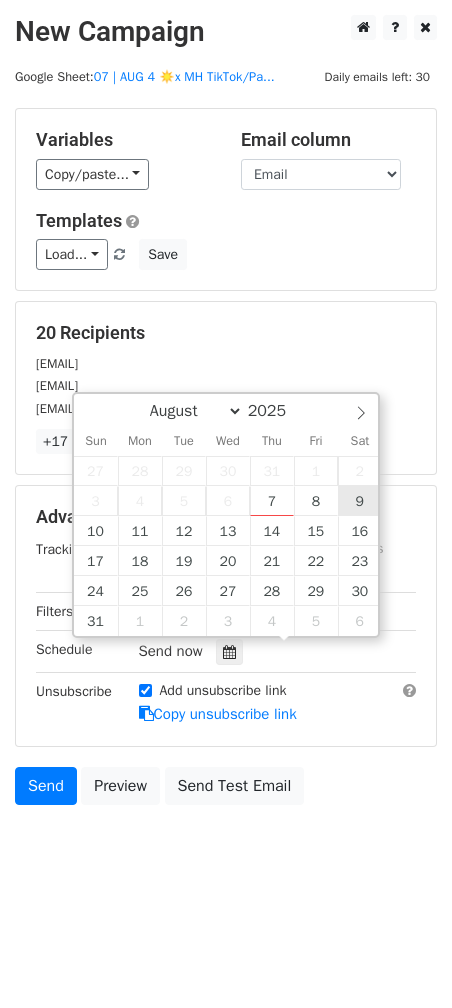 type on "2025-08-09 12:00" 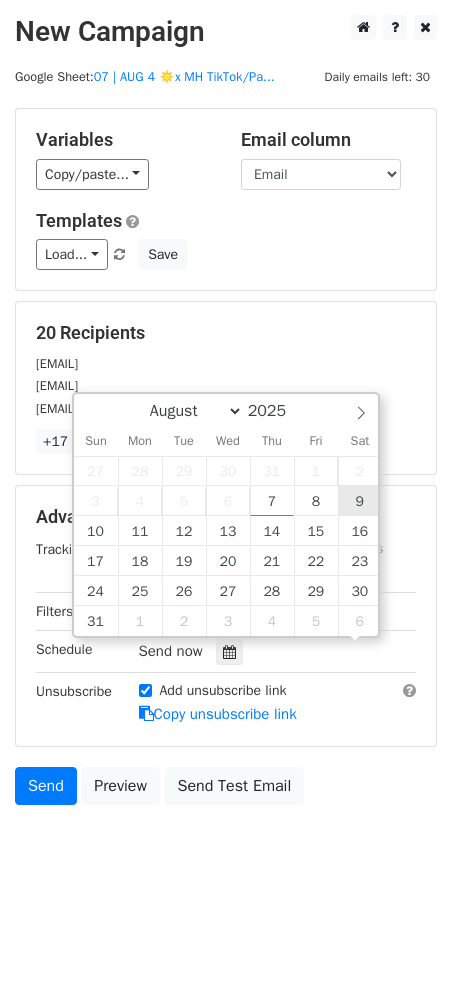 scroll, scrollTop: 0, scrollLeft: 0, axis: both 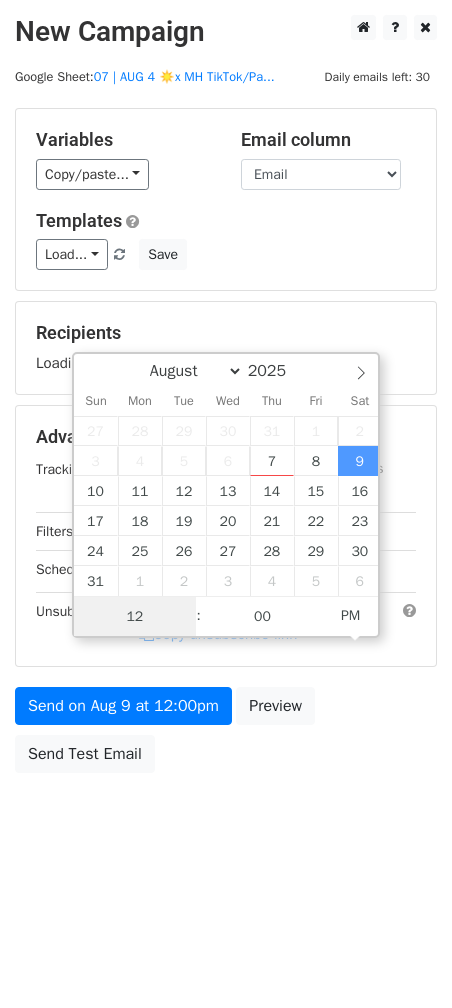 type on "2" 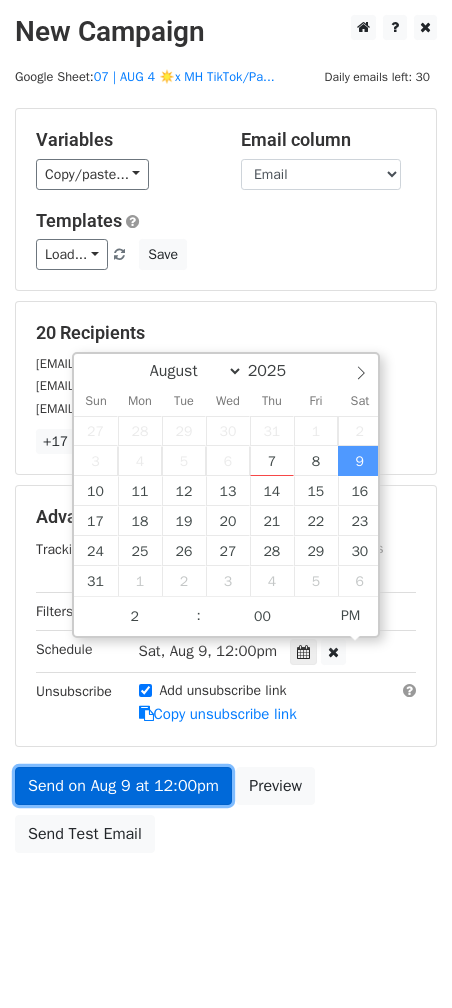type on "2025-08-09 14:00" 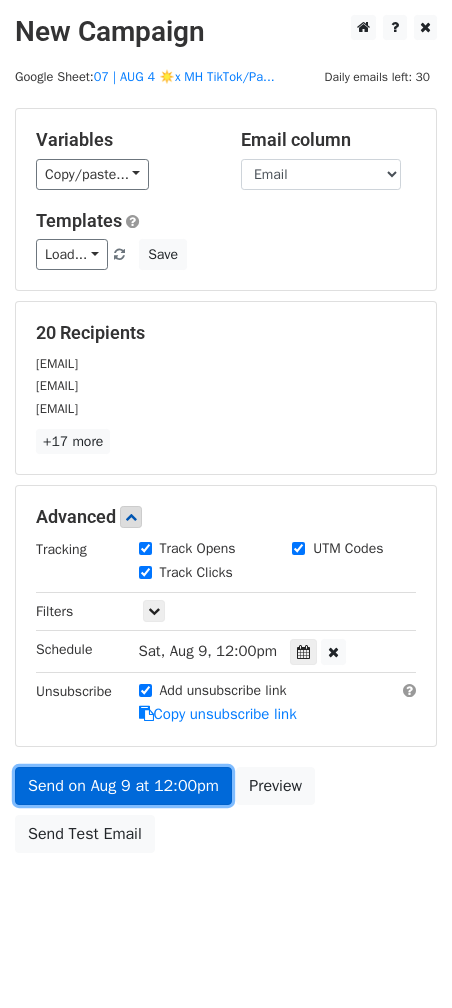 click on "Send on Aug 9 at 12:00pm" at bounding box center (123, 786) 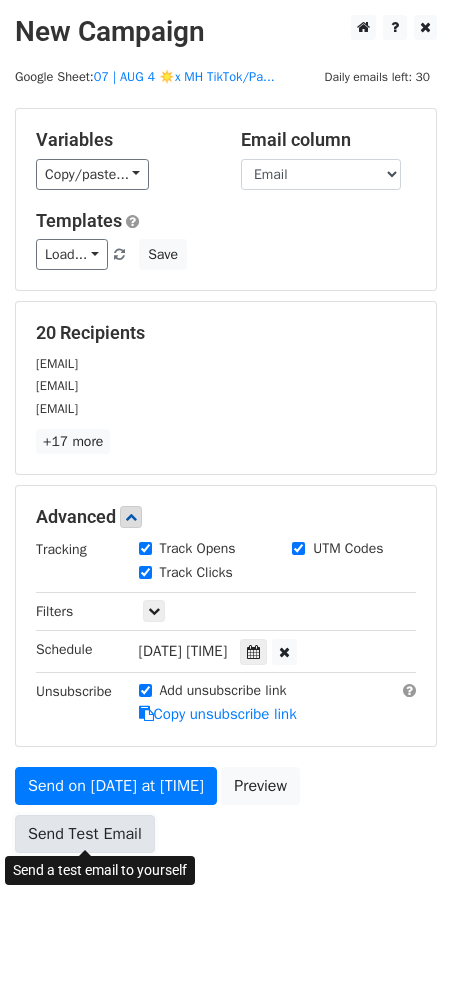 click on "Send Test Email" at bounding box center (85, 834) 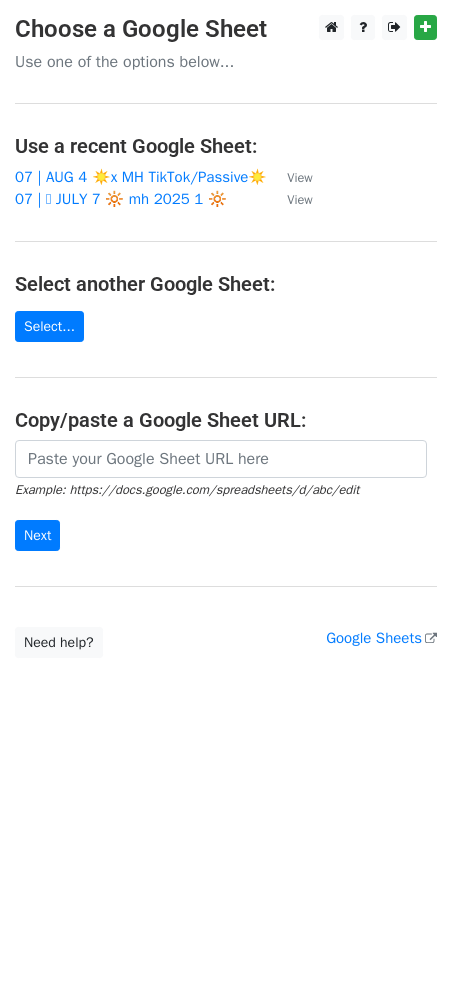 scroll, scrollTop: 0, scrollLeft: 0, axis: both 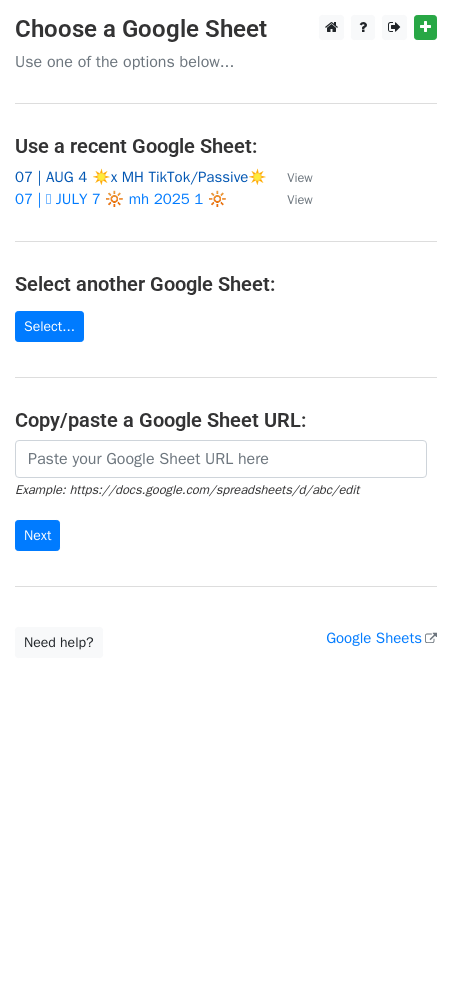 click on "07 | AUG 4 ☀️x MH TikTok/Passive☀️" at bounding box center (141, 177) 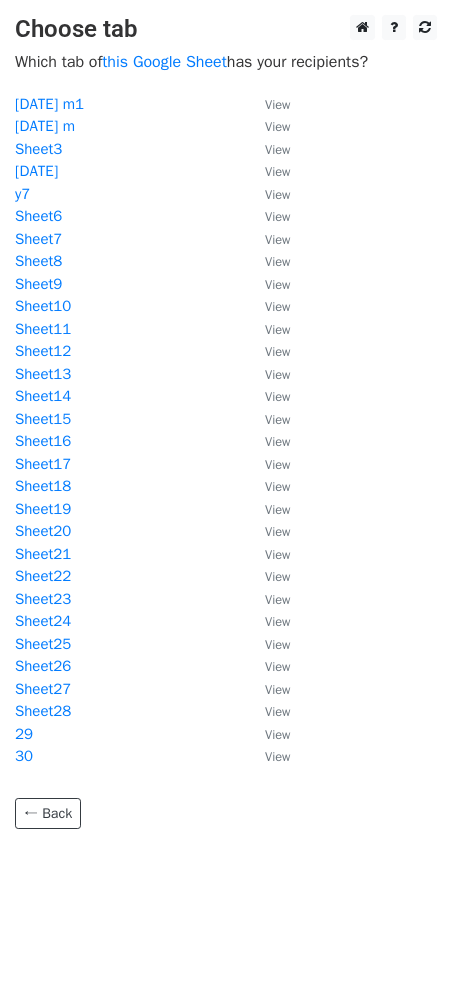 scroll, scrollTop: 0, scrollLeft: 0, axis: both 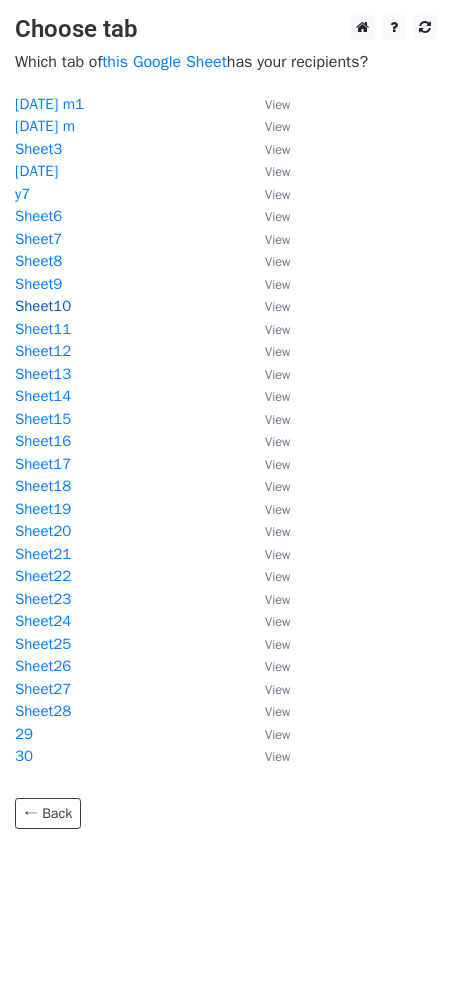 click on "Sheet10" at bounding box center (43, 306) 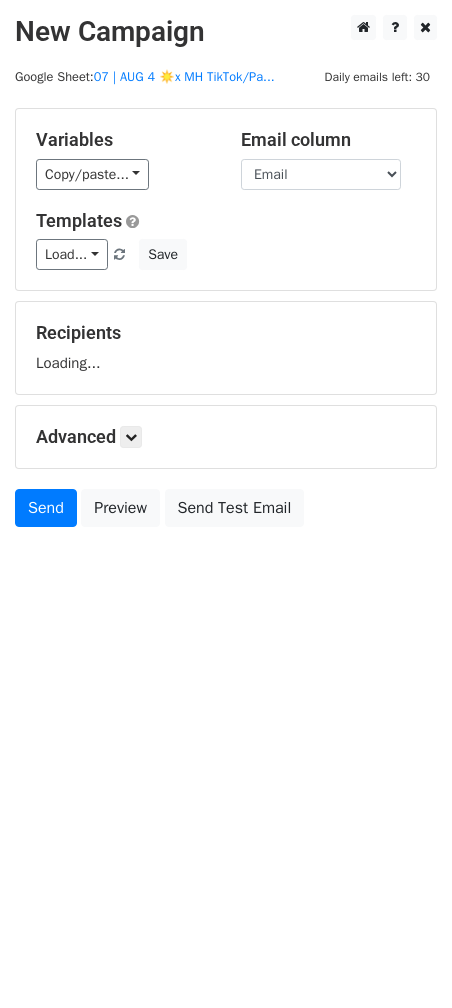 scroll, scrollTop: 0, scrollLeft: 0, axis: both 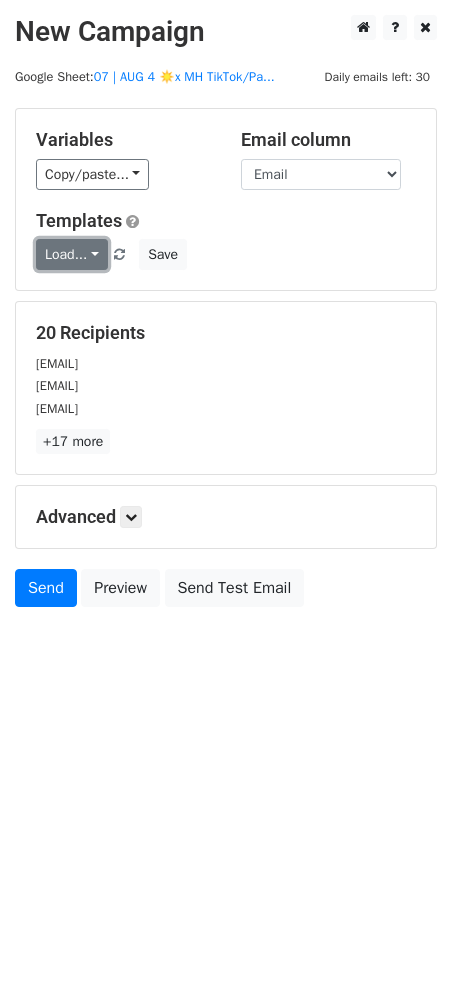 click on "Load..." at bounding box center [72, 254] 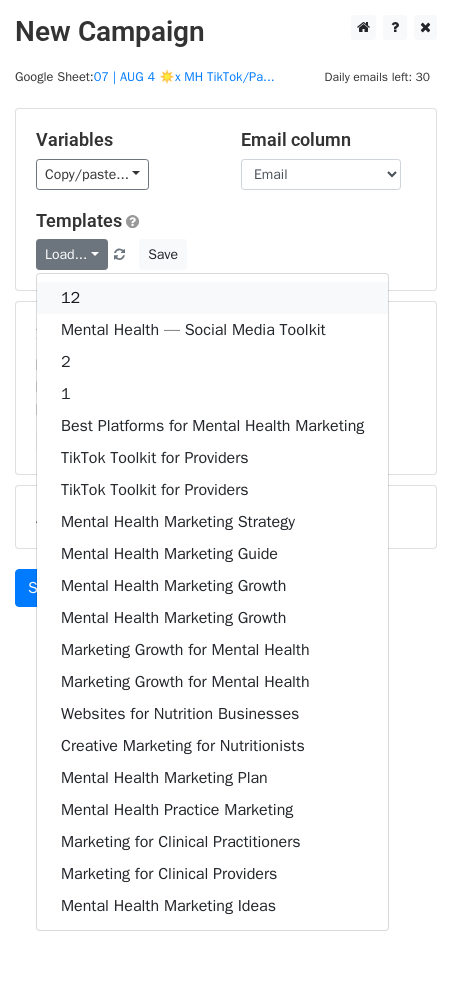 click on "12" at bounding box center (212, 298) 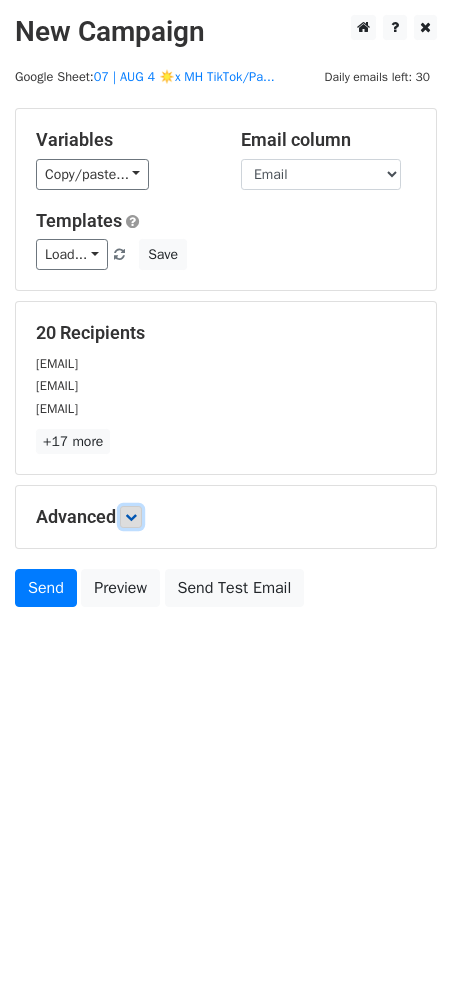 click at bounding box center [131, 517] 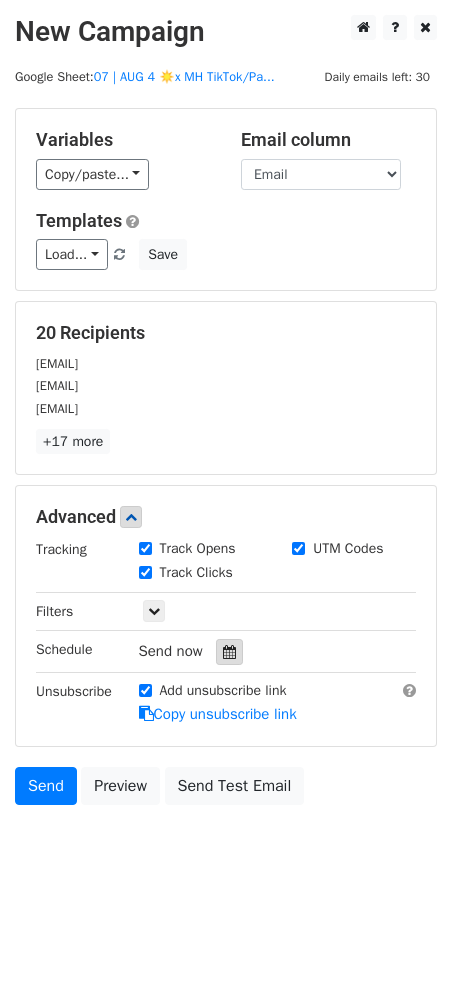 click at bounding box center [229, 652] 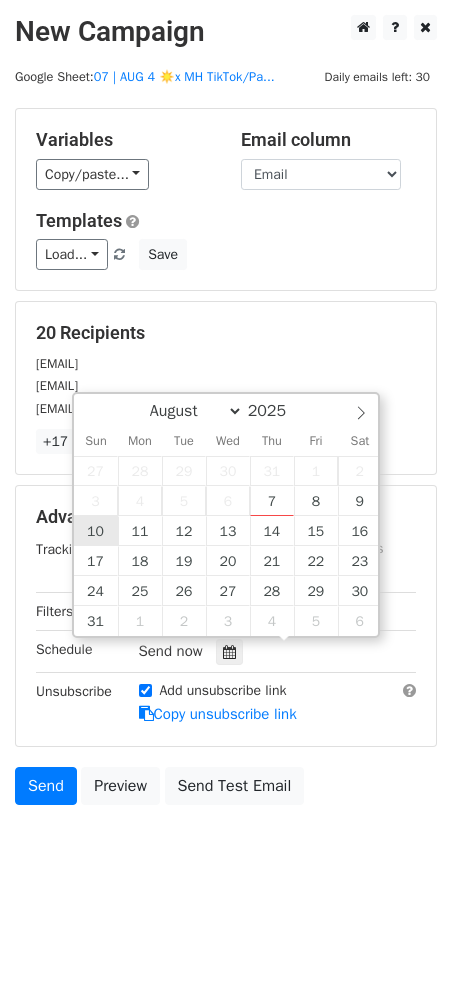 type on "2025-08-10 12:00" 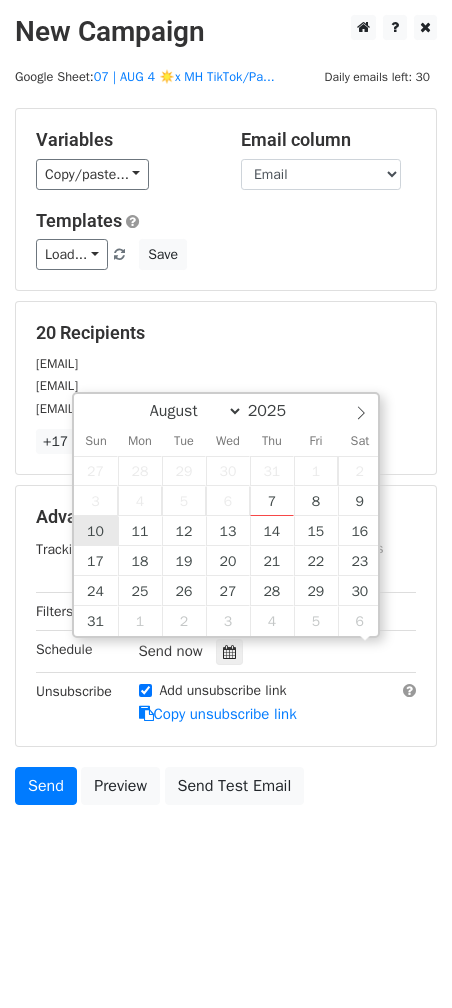 scroll, scrollTop: 0, scrollLeft: 0, axis: both 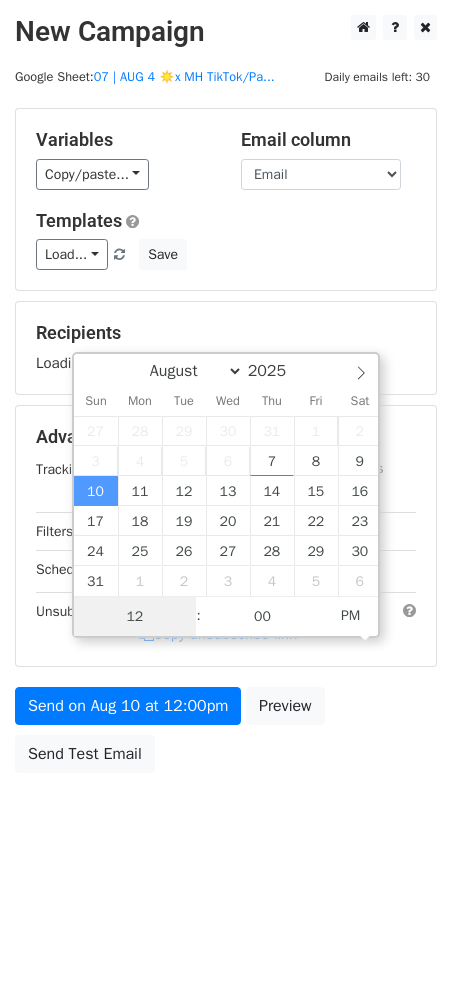 type on "2" 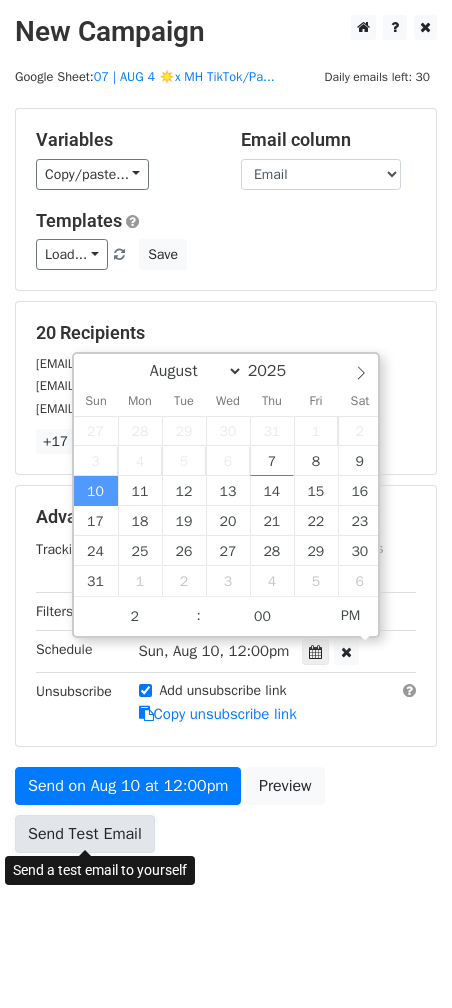 type on "2025-08-10 14:00" 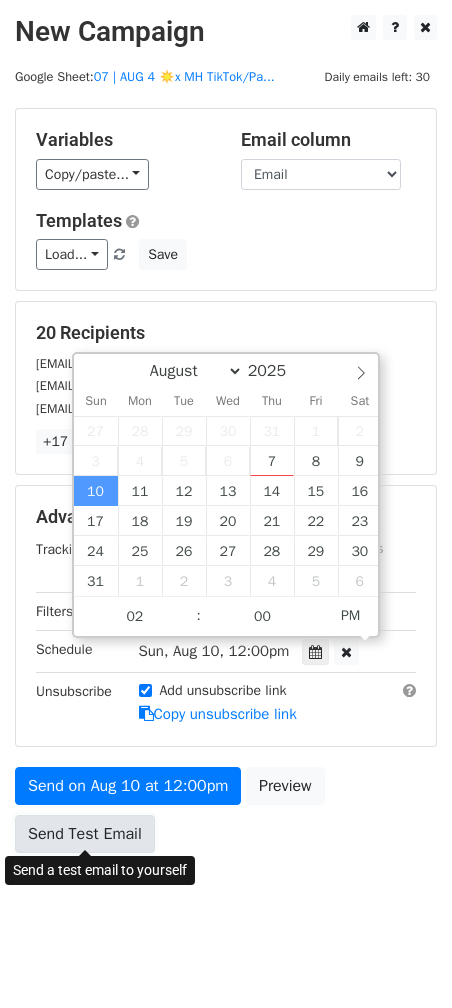 click on "Send Test Email" at bounding box center [85, 834] 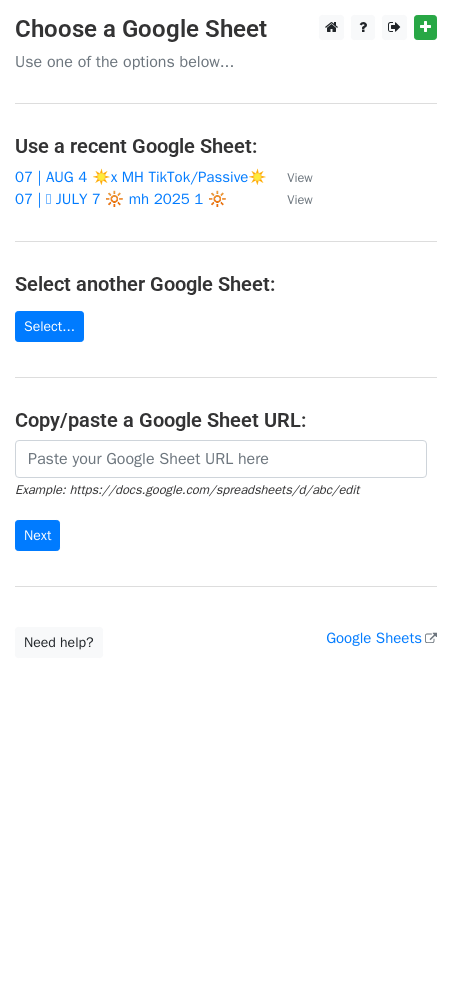 scroll, scrollTop: 0, scrollLeft: 0, axis: both 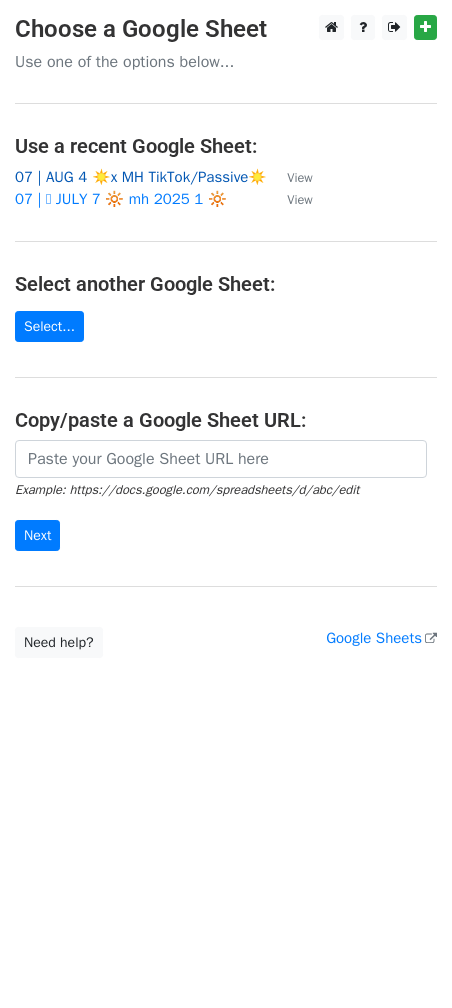 click on "07 | AUG 4 ☀️x MH TikTok/Passive☀️" at bounding box center [141, 177] 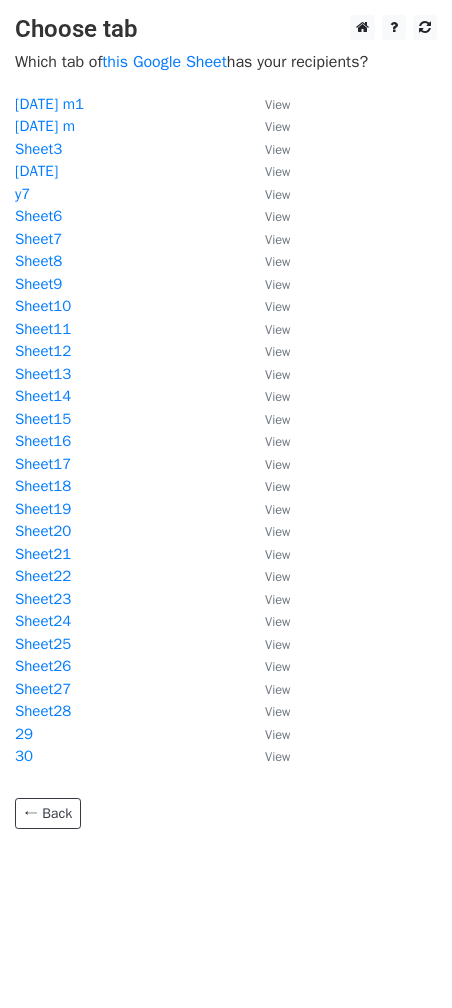 scroll, scrollTop: 0, scrollLeft: 0, axis: both 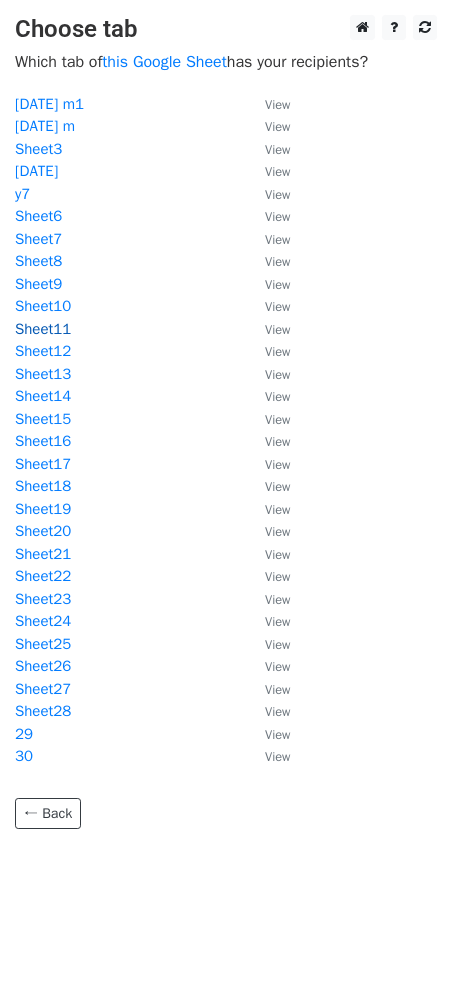 click on "Sheet11" at bounding box center (43, 329) 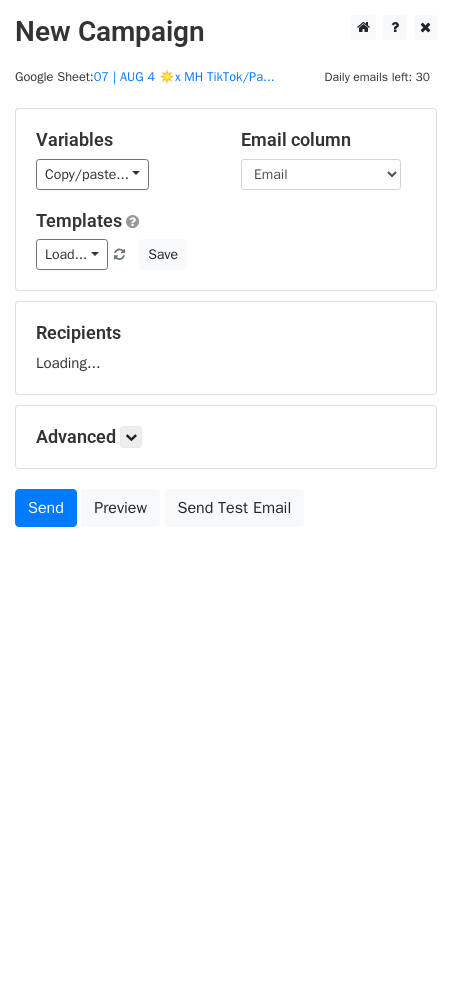 scroll, scrollTop: 0, scrollLeft: 0, axis: both 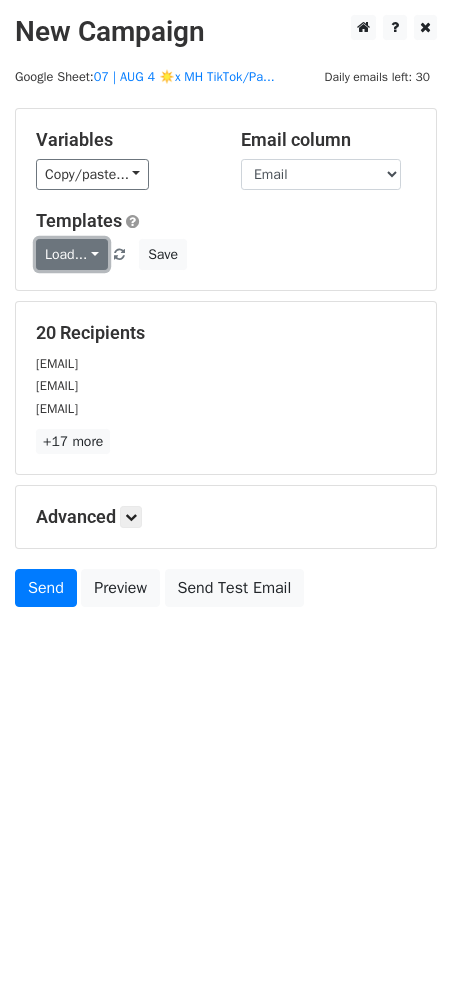 click on "Load..." at bounding box center (72, 254) 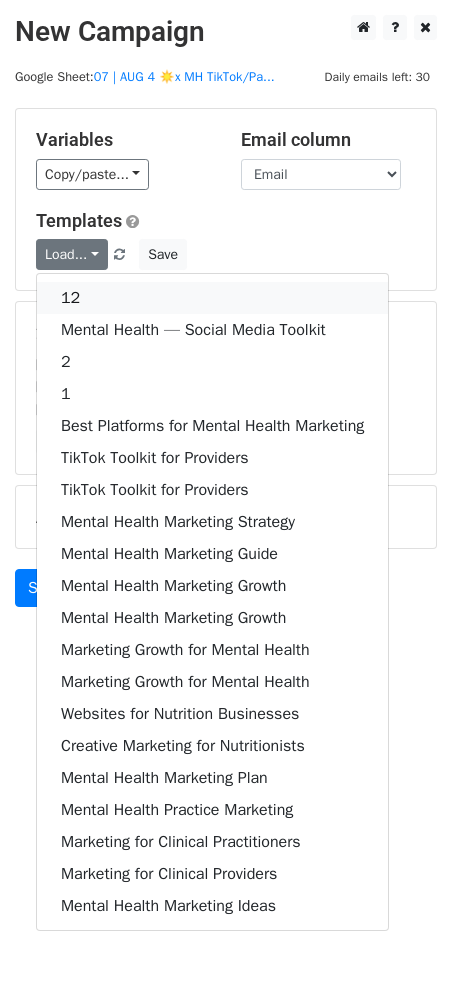 click on "12" at bounding box center (212, 298) 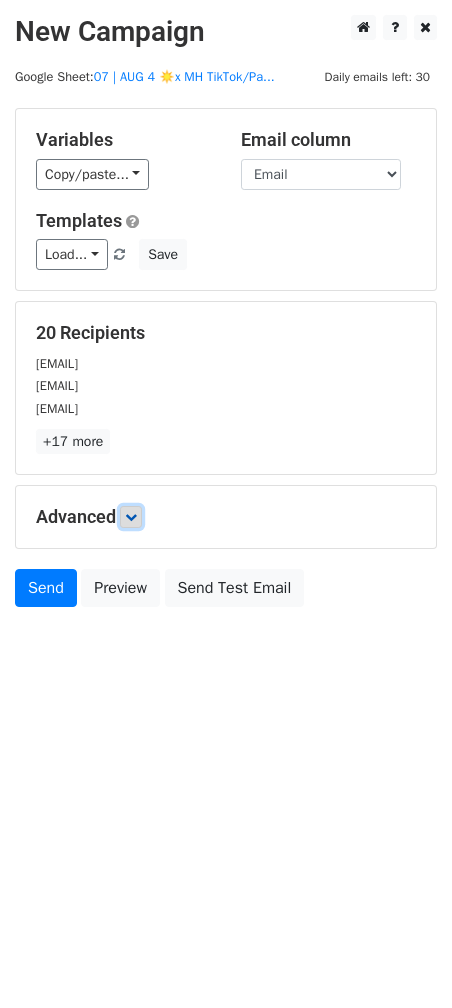 click at bounding box center (131, 517) 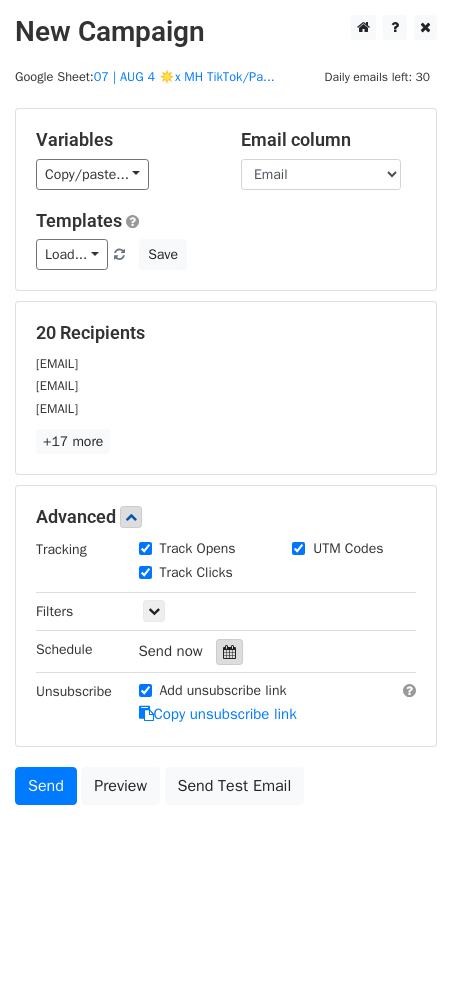 click at bounding box center (229, 652) 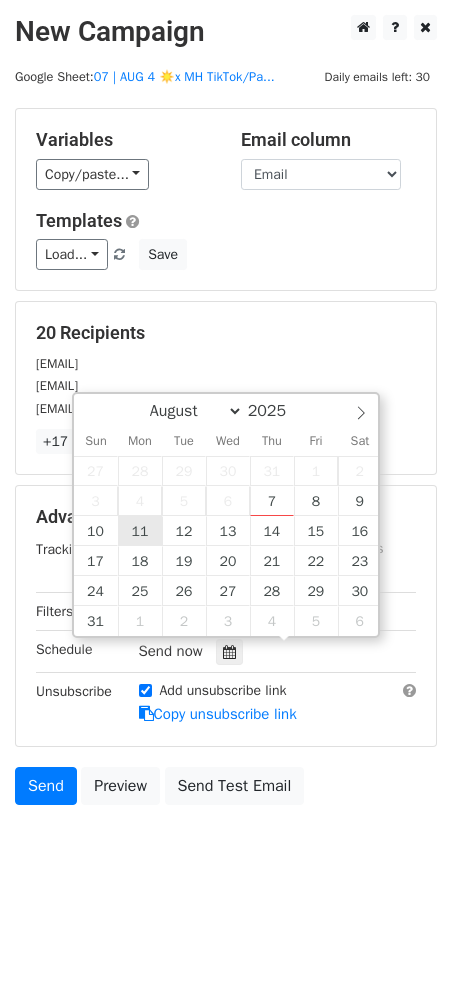 type on "2025-08-11 12:00" 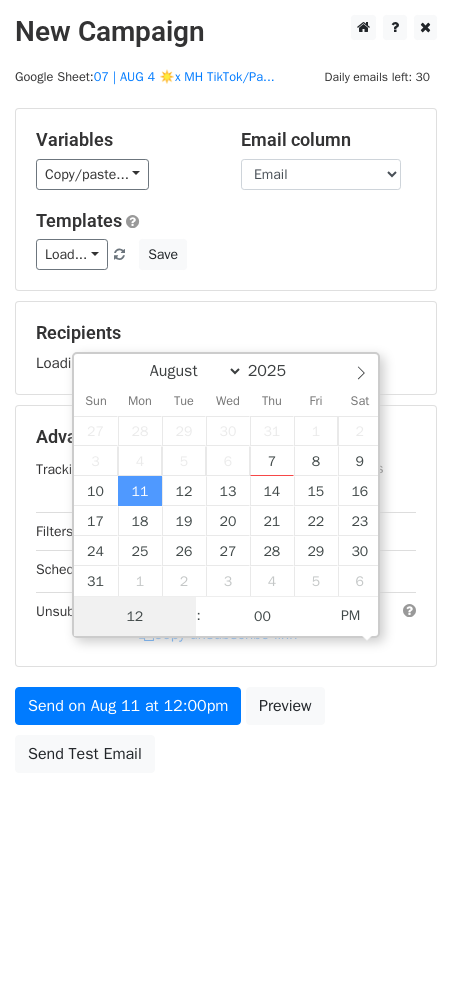 scroll, scrollTop: 0, scrollLeft: 0, axis: both 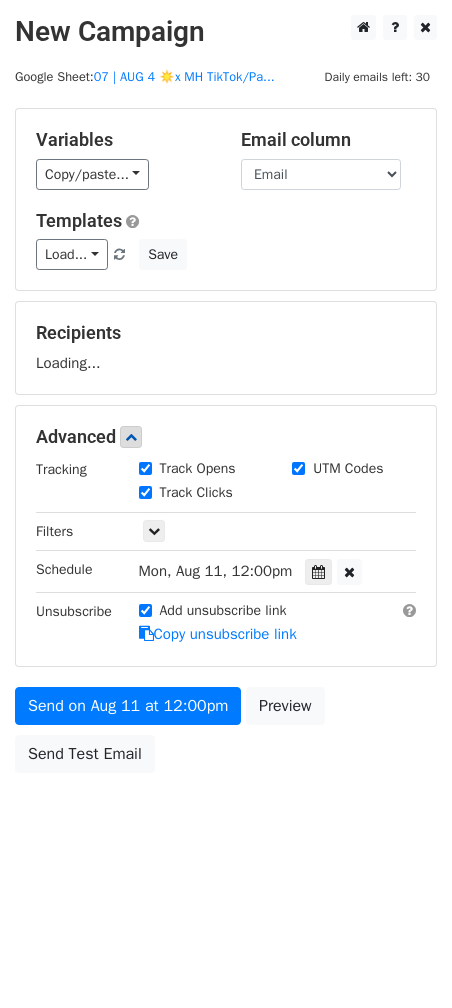 click on "Send on Aug 11 at 12:00pm
Preview
Send Test Email" at bounding box center (226, 735) 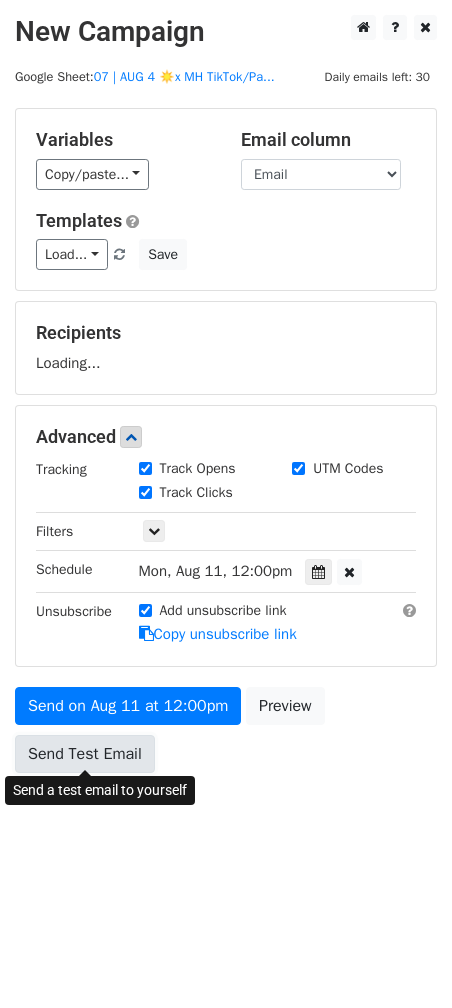 click on "Send Test Email" at bounding box center [85, 754] 